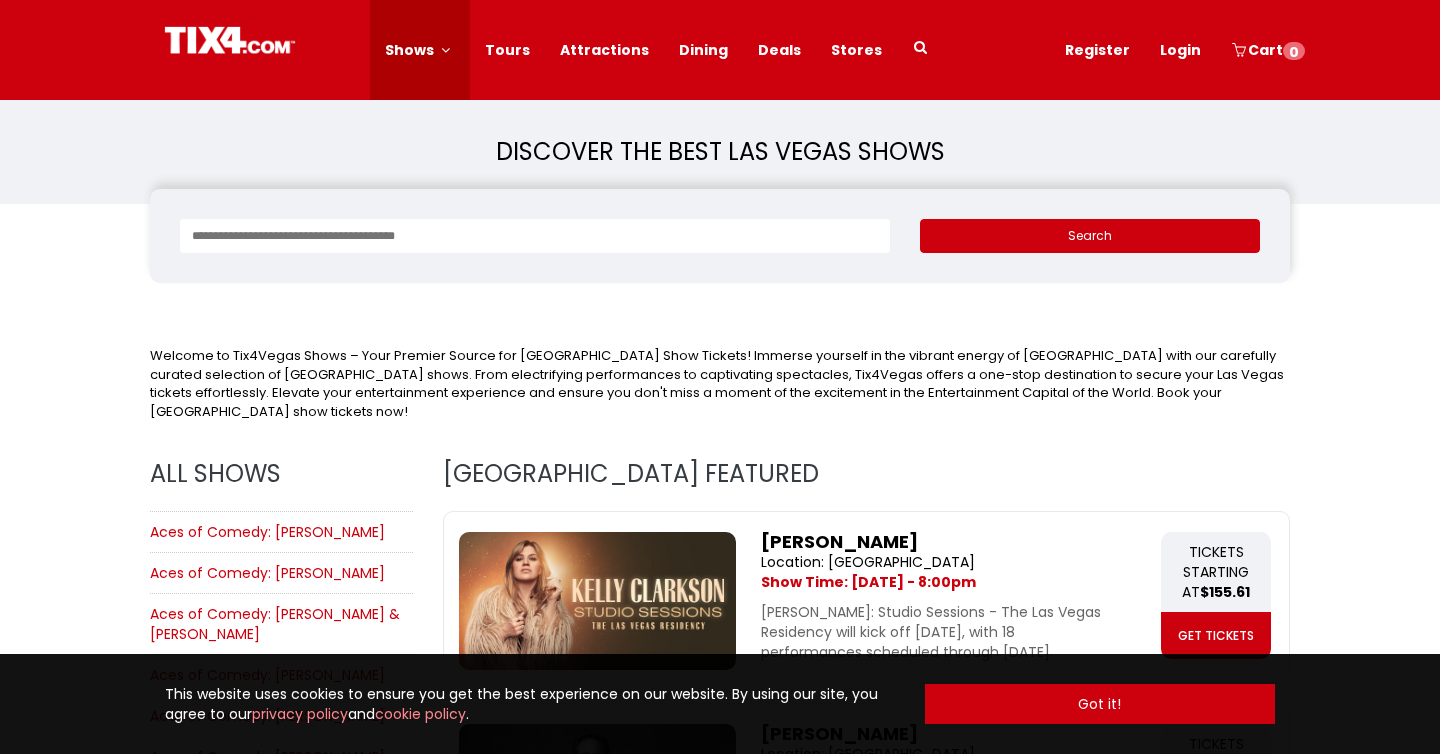scroll, scrollTop: 0, scrollLeft: 0, axis: both 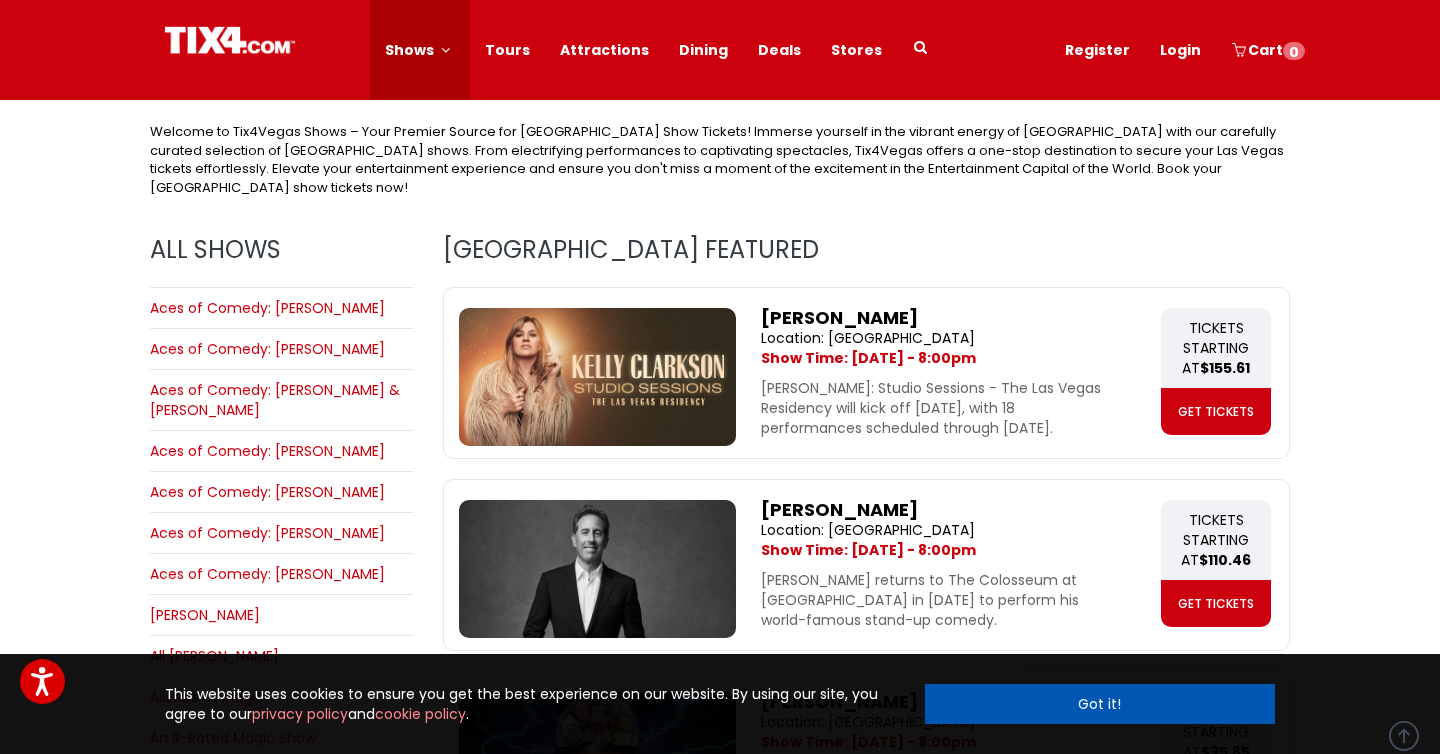 click on "Got it!" at bounding box center [1100, 704] 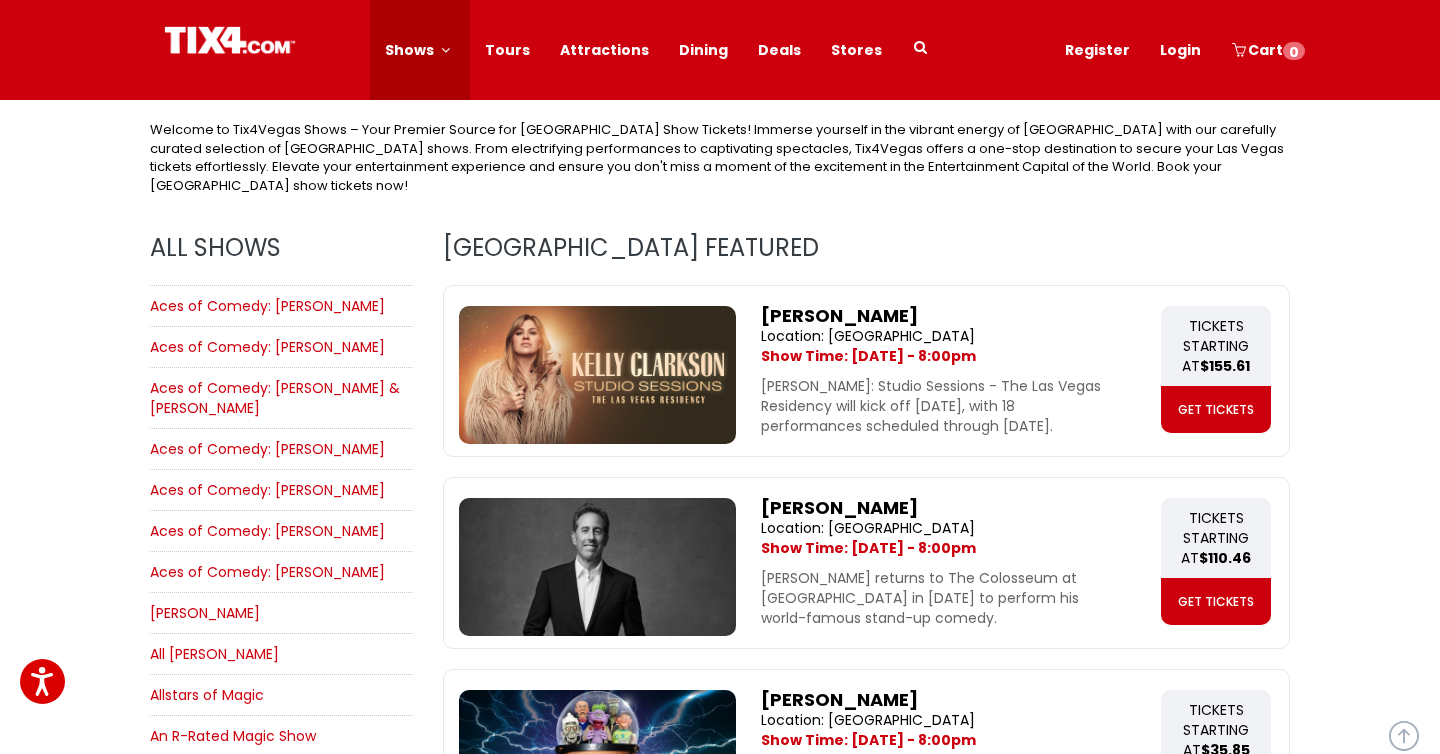 scroll, scrollTop: 0, scrollLeft: 0, axis: both 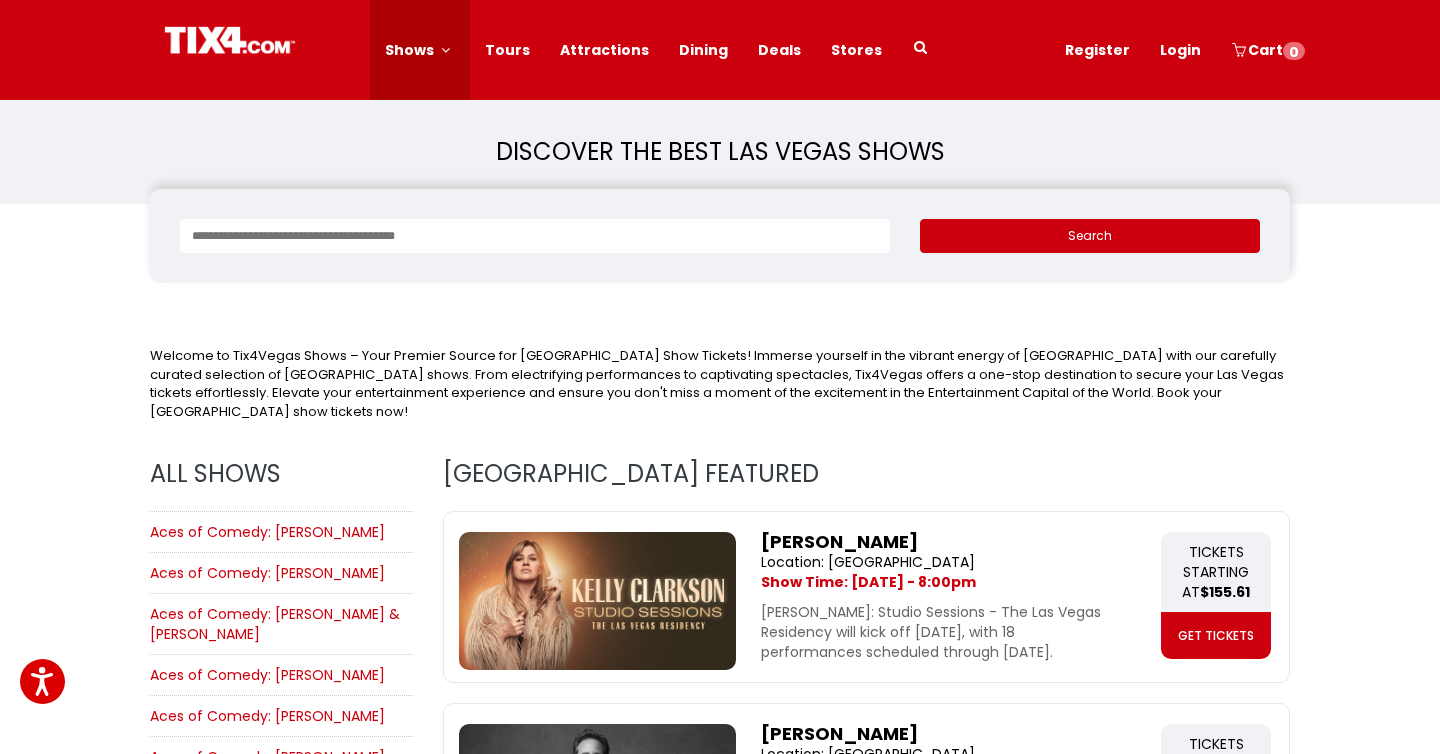 click at bounding box center [535, 236] 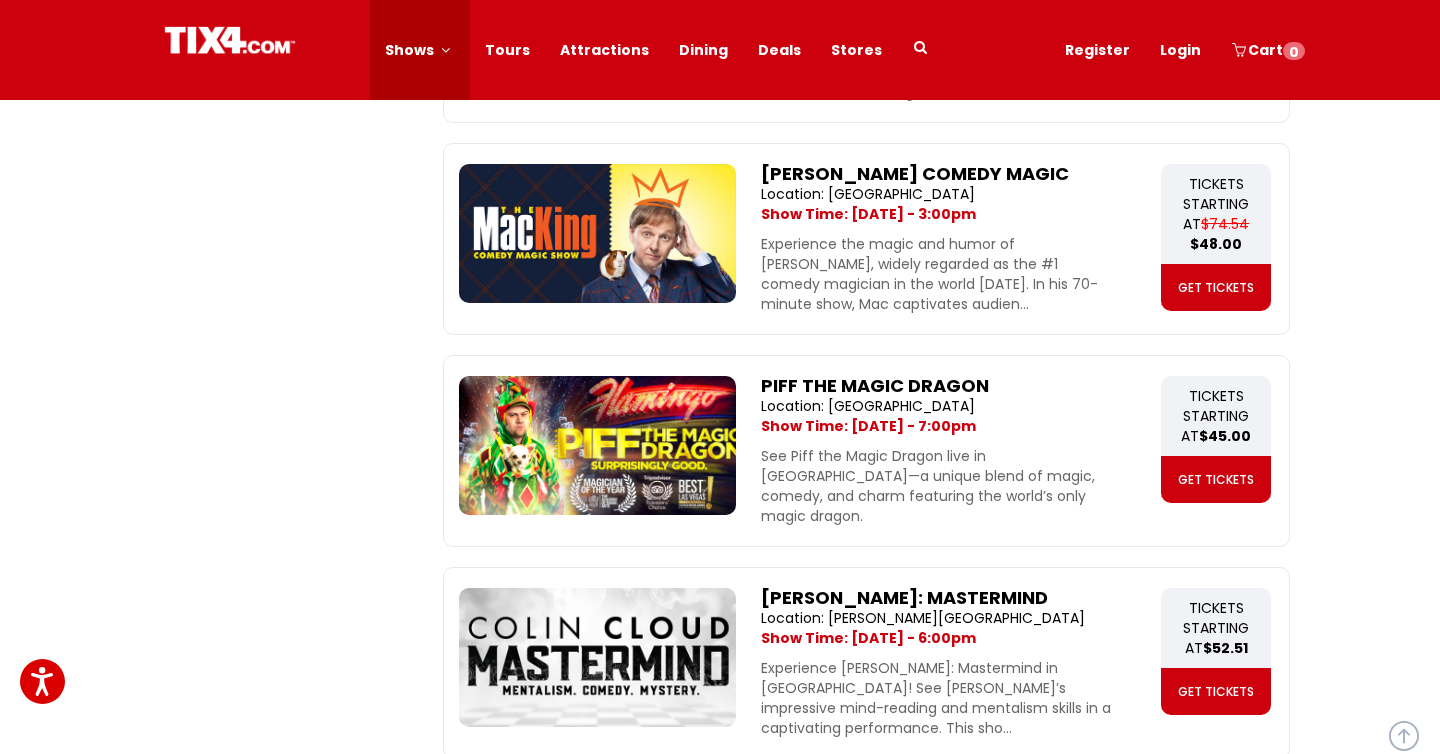 scroll, scrollTop: 14579, scrollLeft: 0, axis: vertical 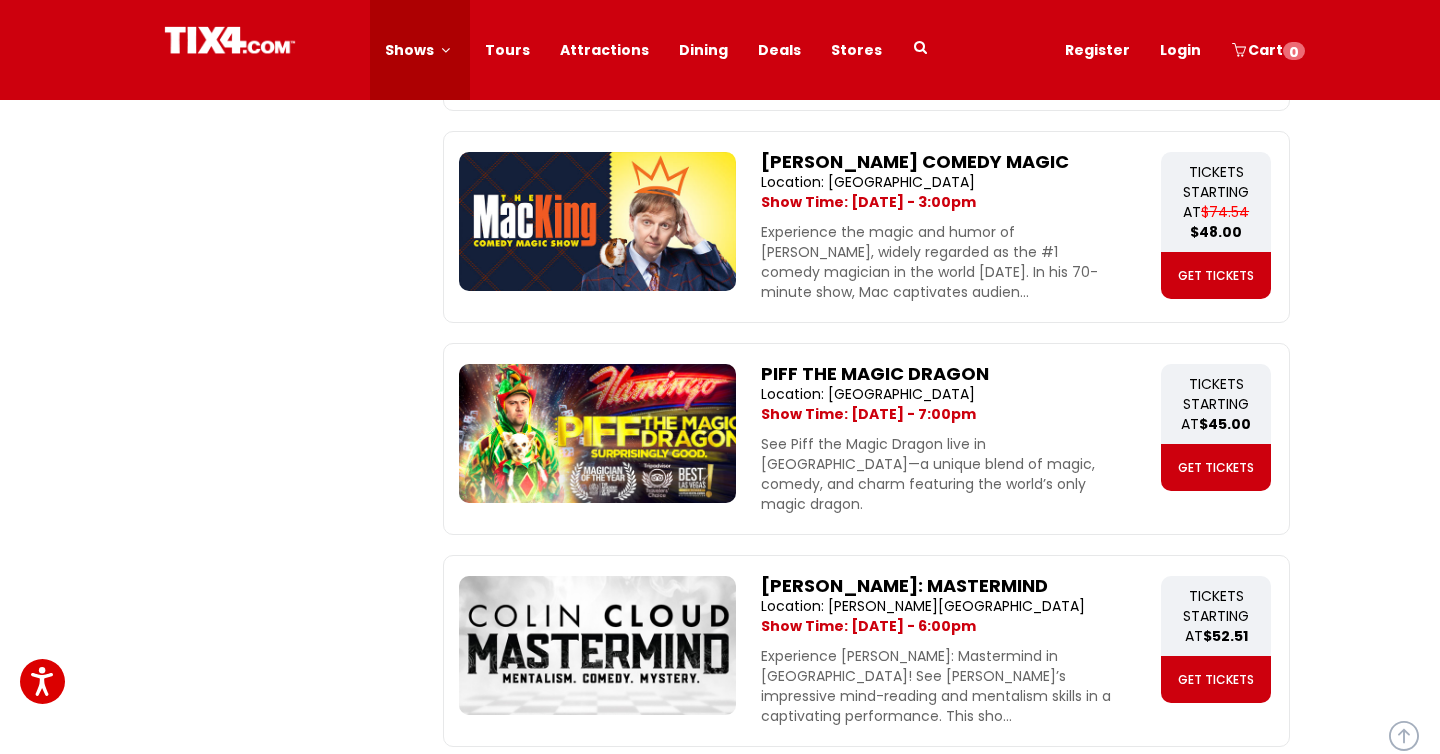 click at bounding box center [597, 9] 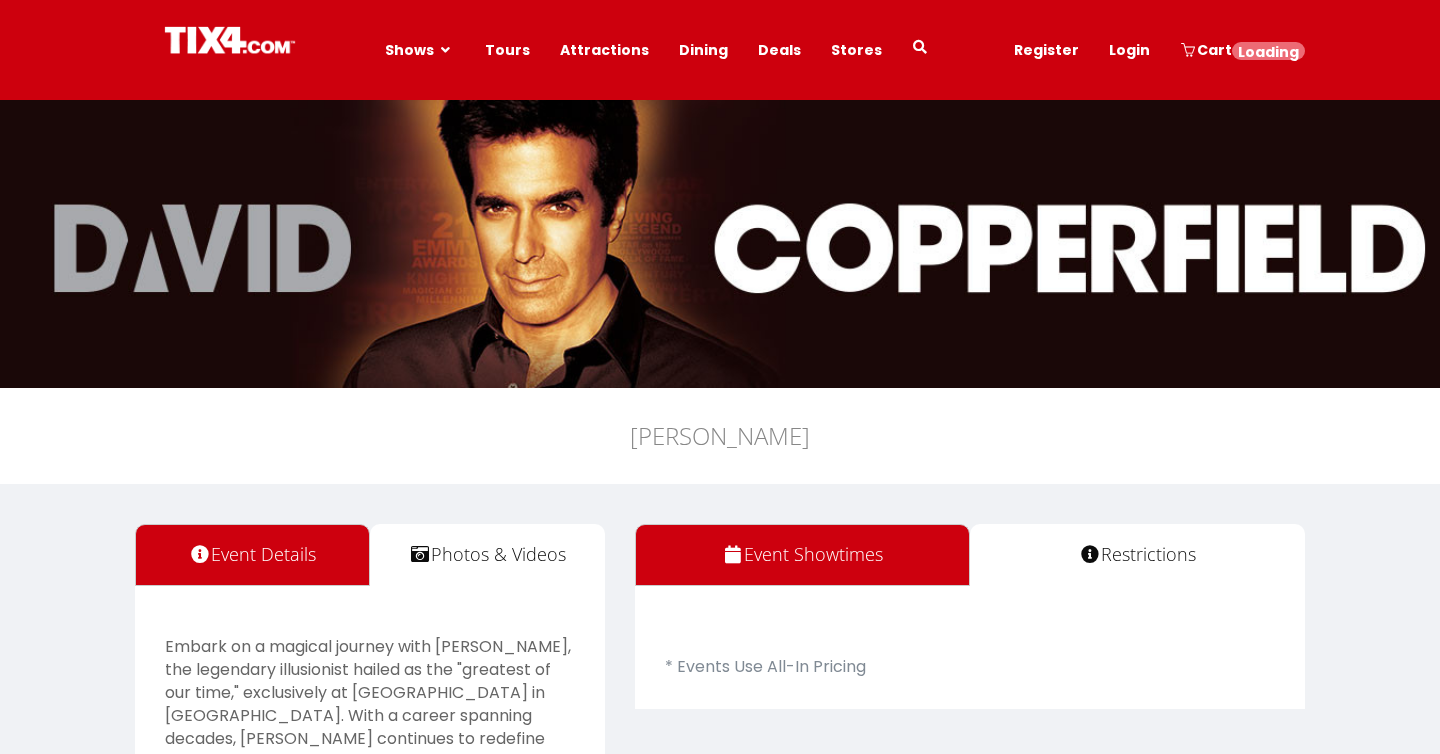 scroll, scrollTop: 0, scrollLeft: 0, axis: both 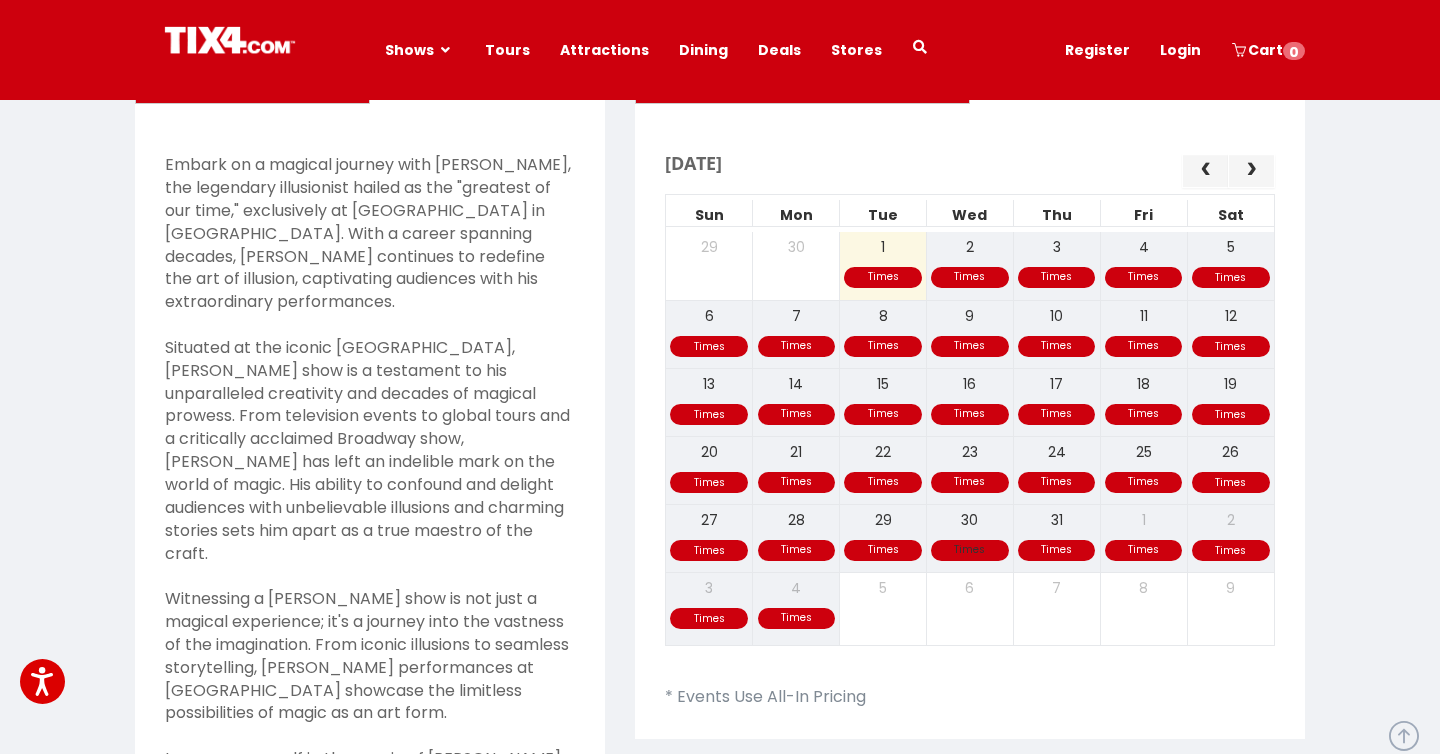 click on "Times Times Times Times Times Times Times 27 28 29 30 31 1 2" at bounding box center (970, 538) 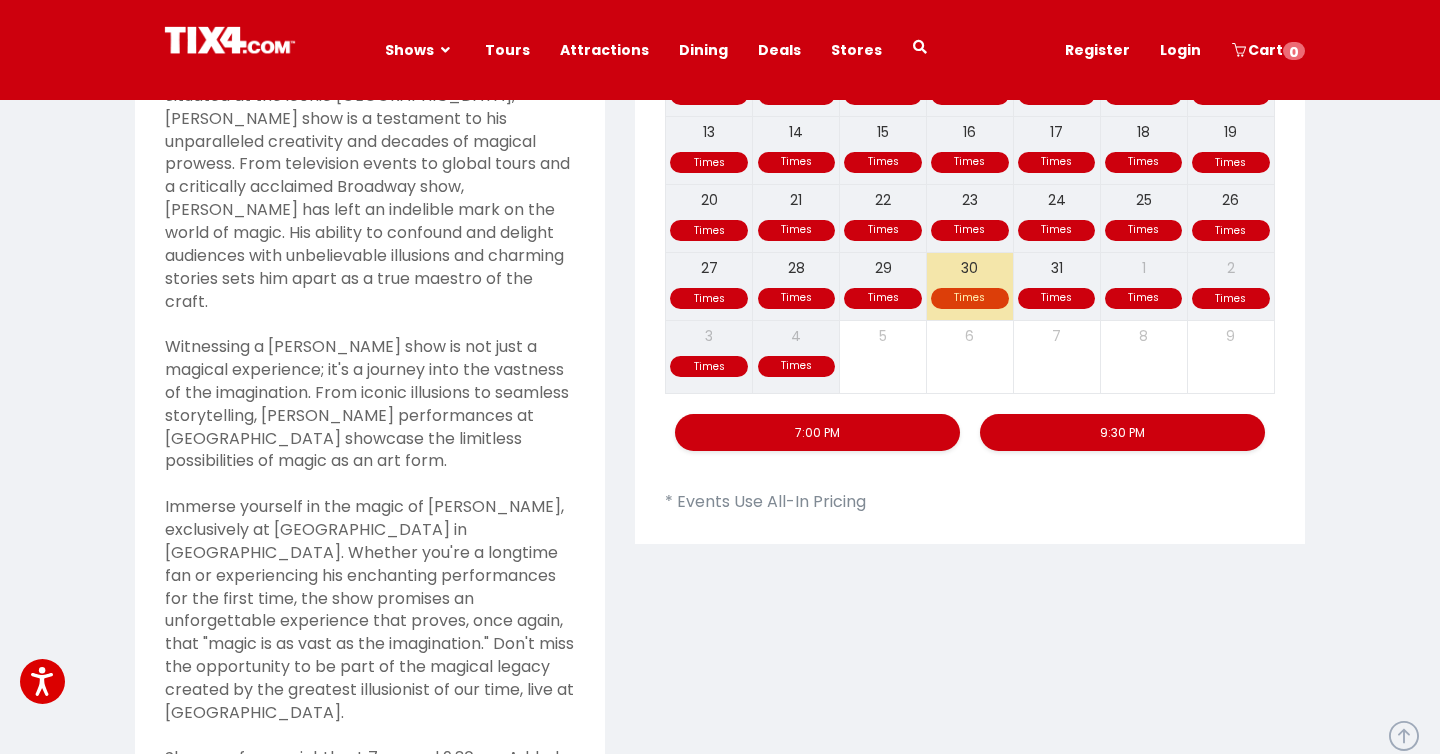 scroll, scrollTop: 778, scrollLeft: 0, axis: vertical 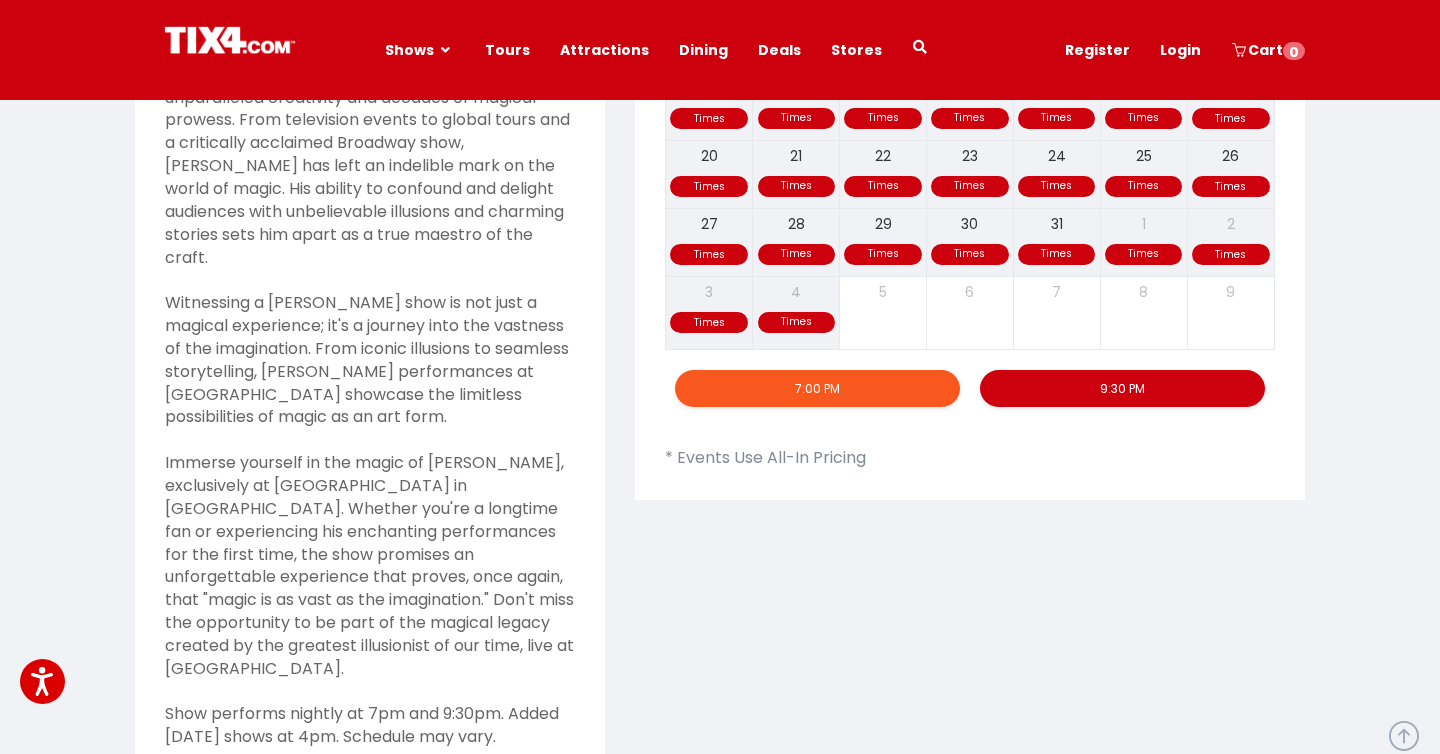 click on "7:00 PM" at bounding box center (817, 388) 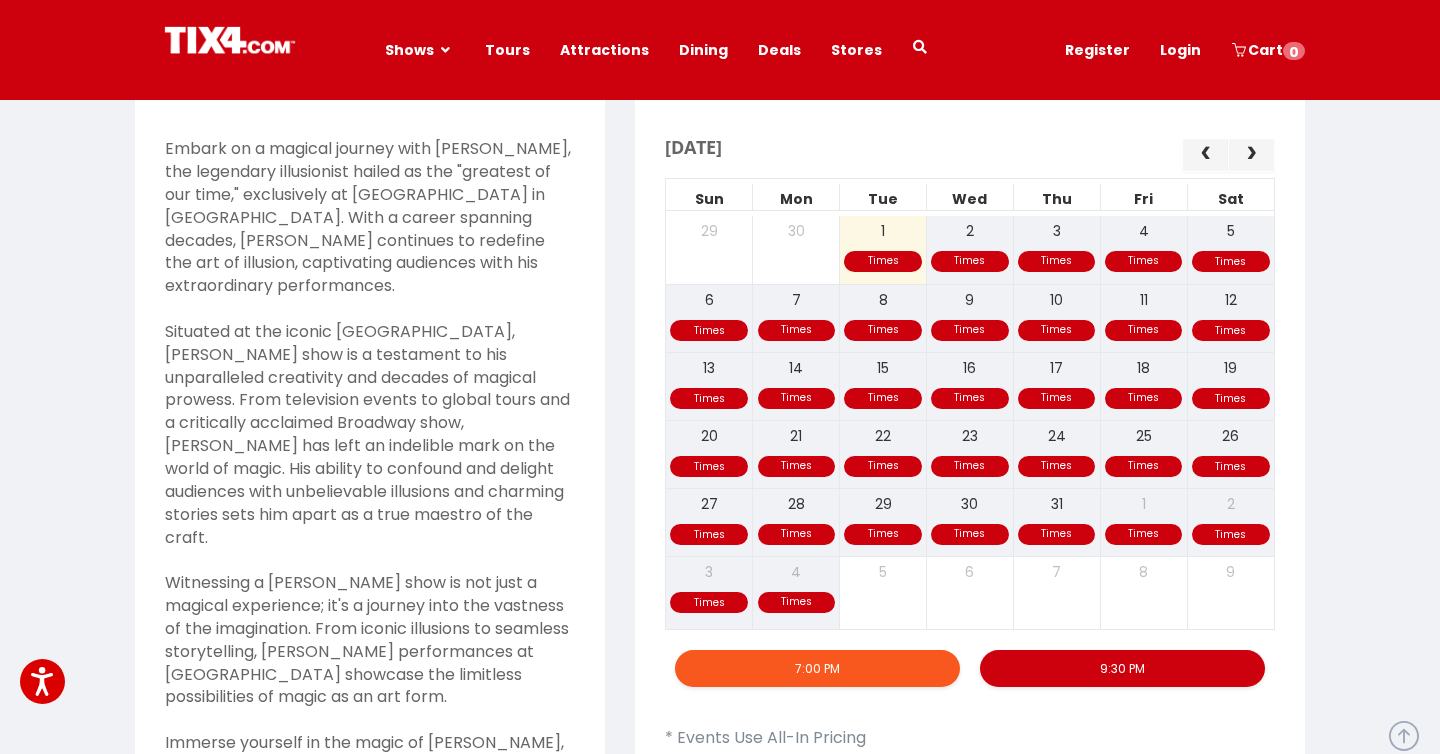 scroll, scrollTop: 473, scrollLeft: 0, axis: vertical 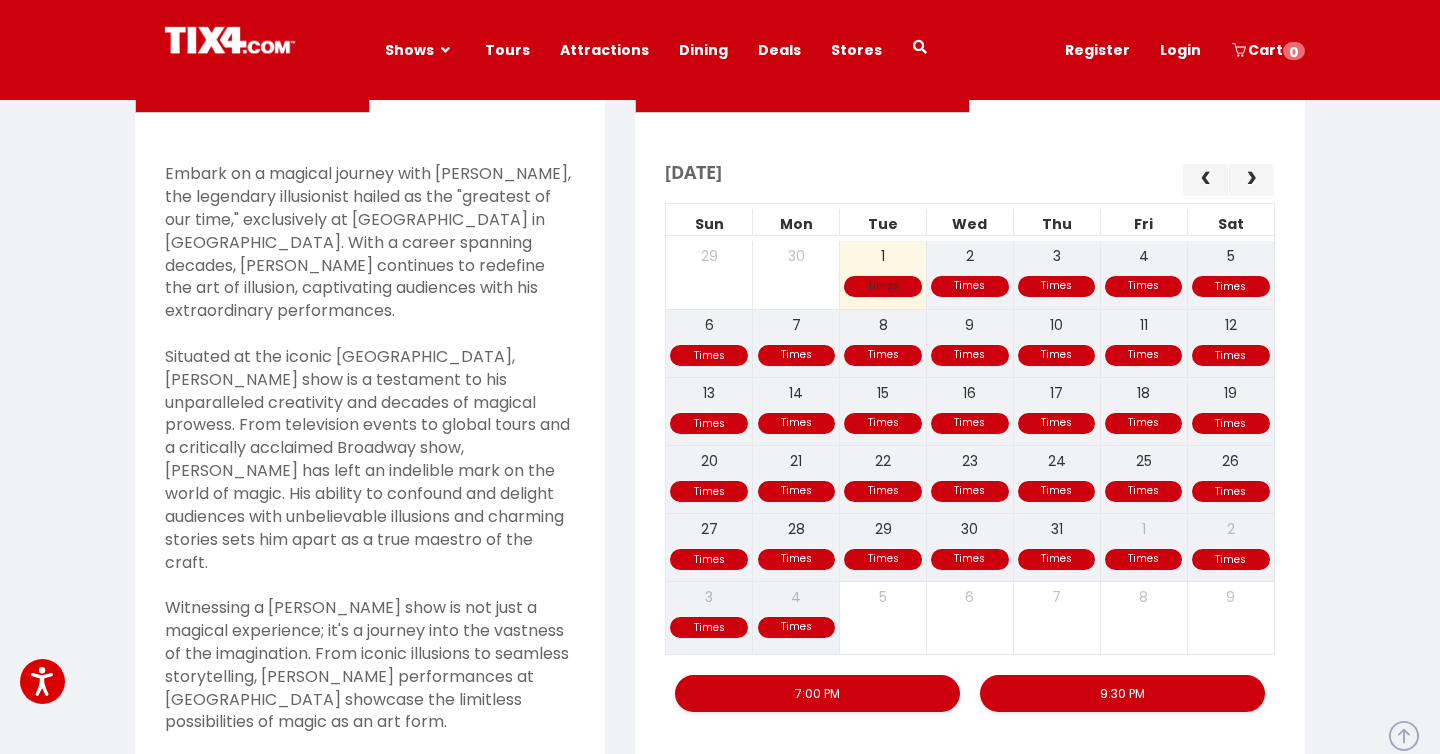 click on "Times Times Times Times Times 29 30 1 2 3 4 5" at bounding box center (970, 275) 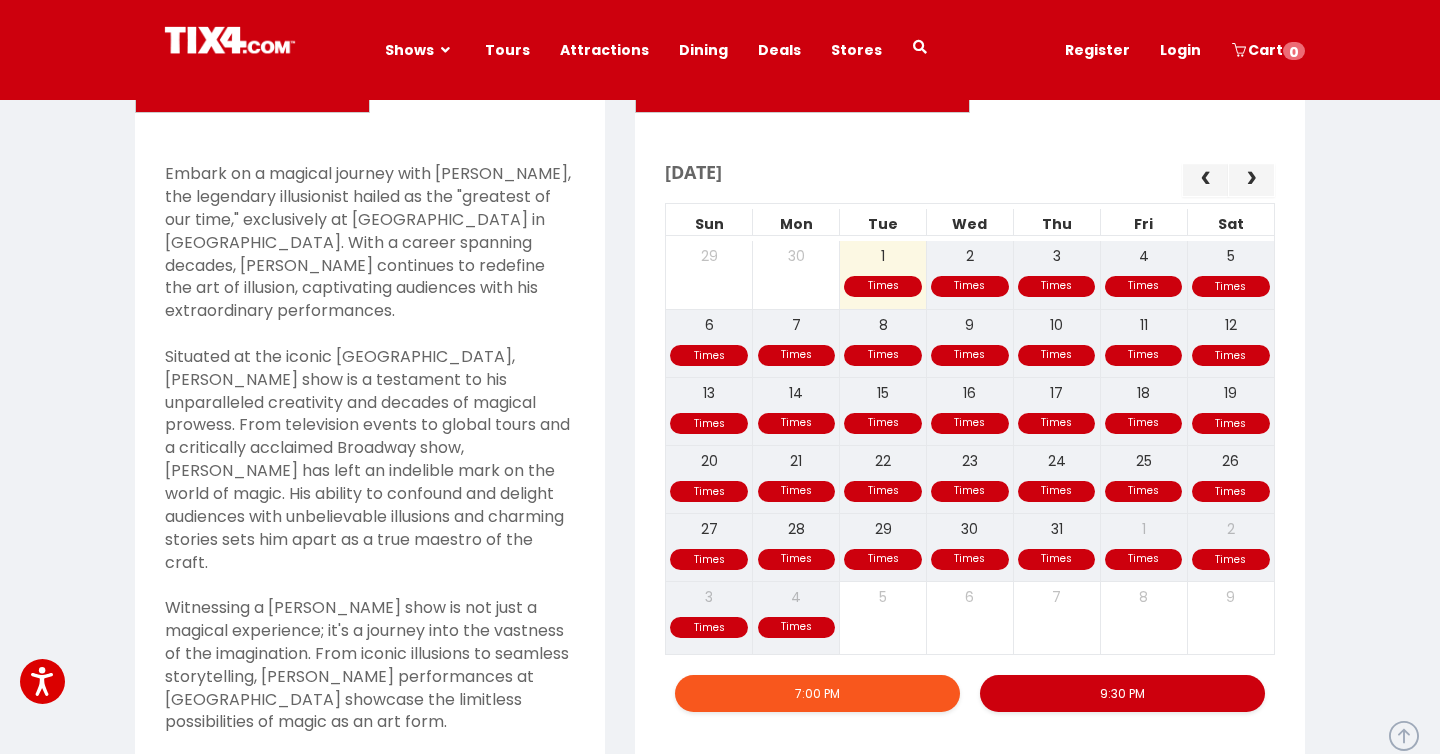 click on "7:00 PM" at bounding box center [817, 693] 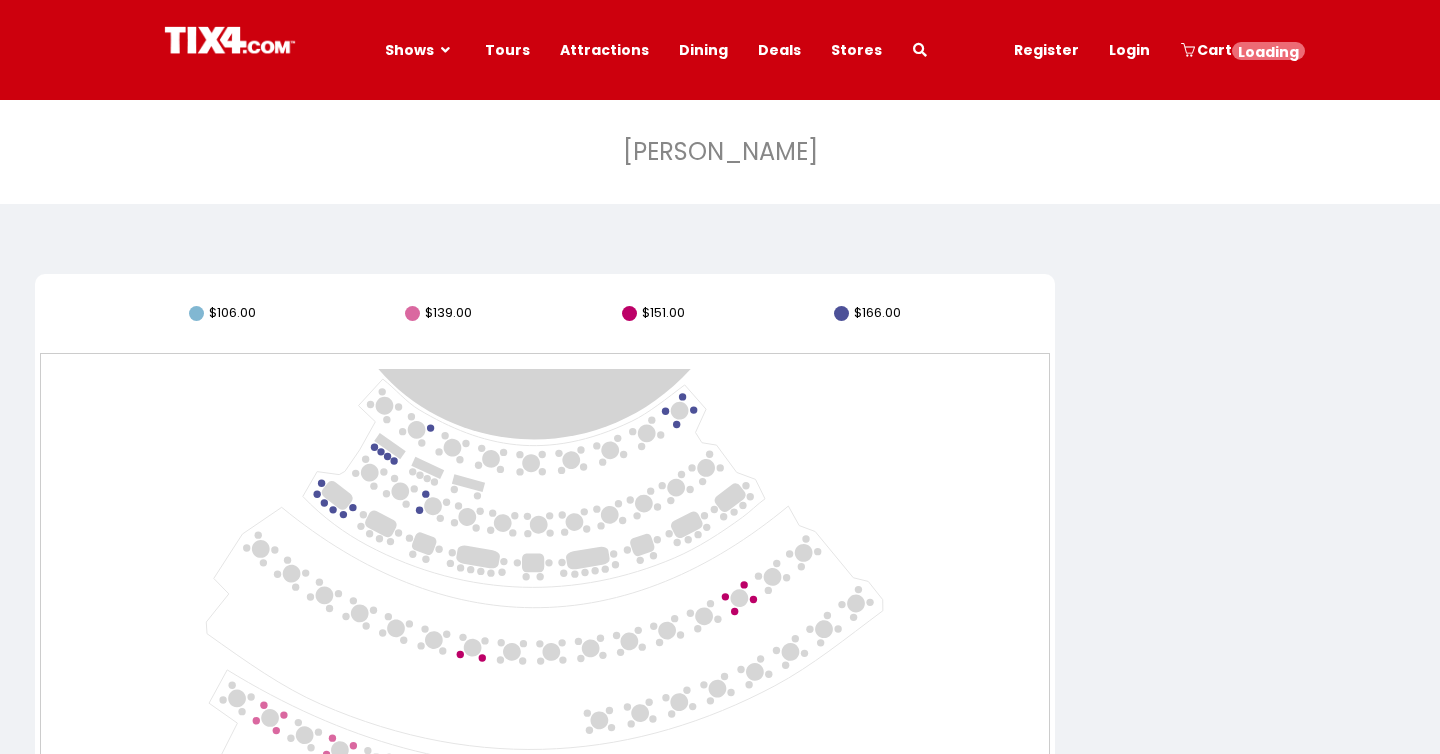 click 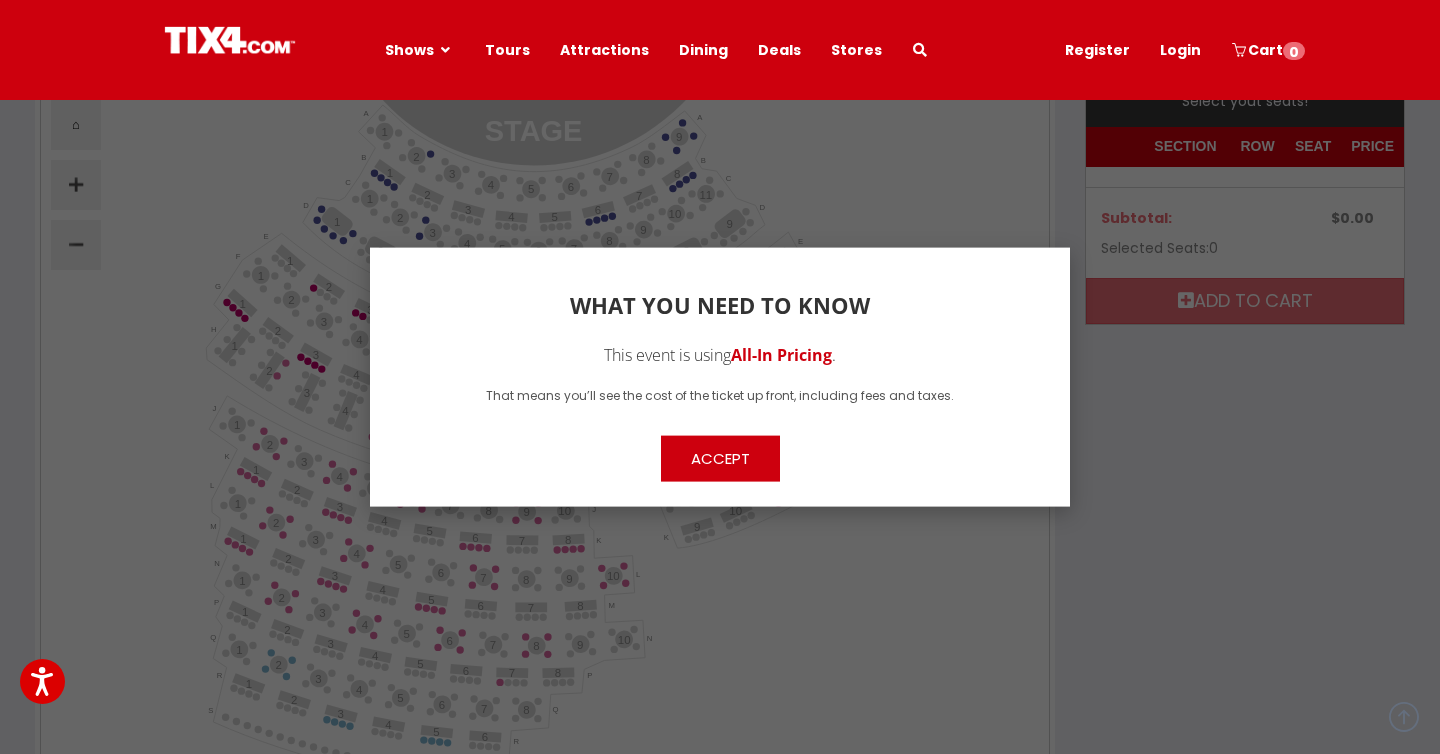 scroll, scrollTop: 280, scrollLeft: 0, axis: vertical 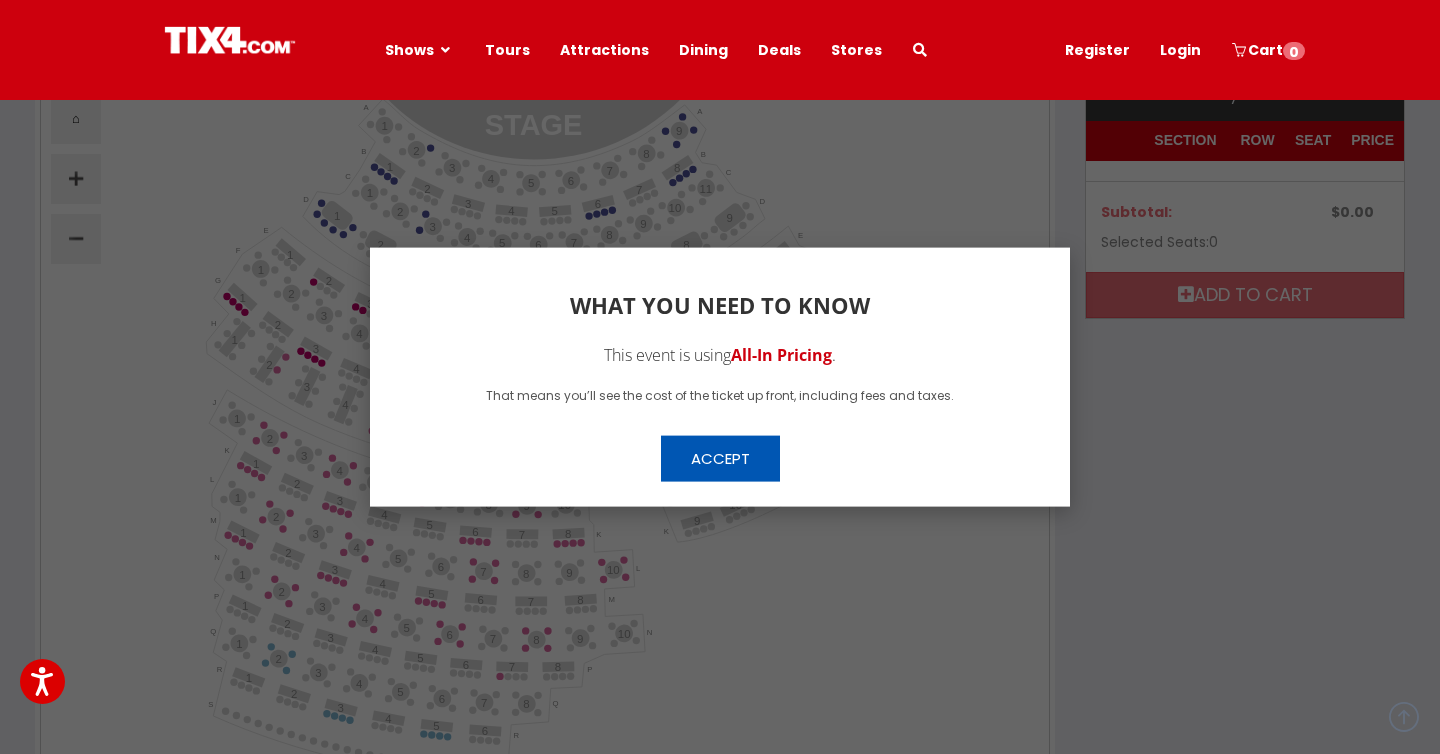 click on "Accept" at bounding box center (720, 458) 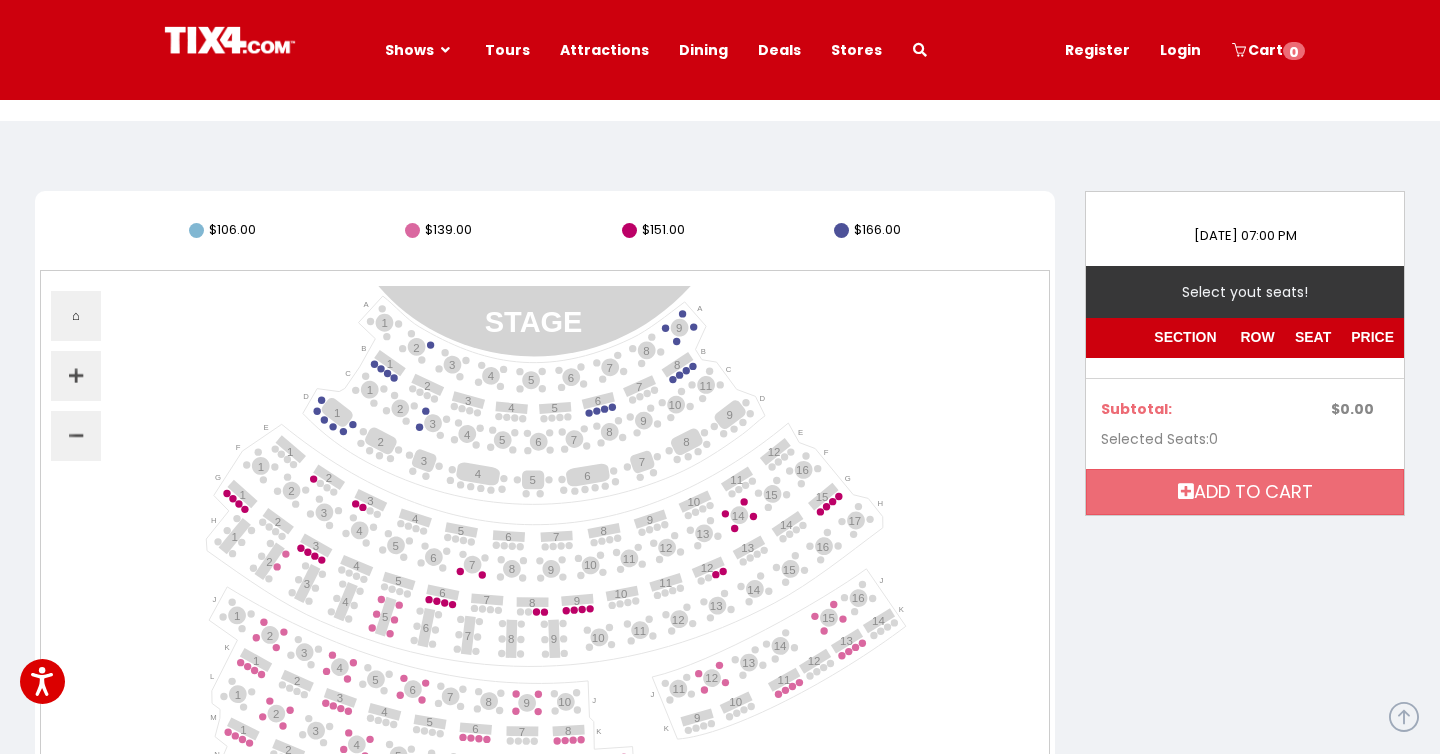 scroll, scrollTop: 76, scrollLeft: 0, axis: vertical 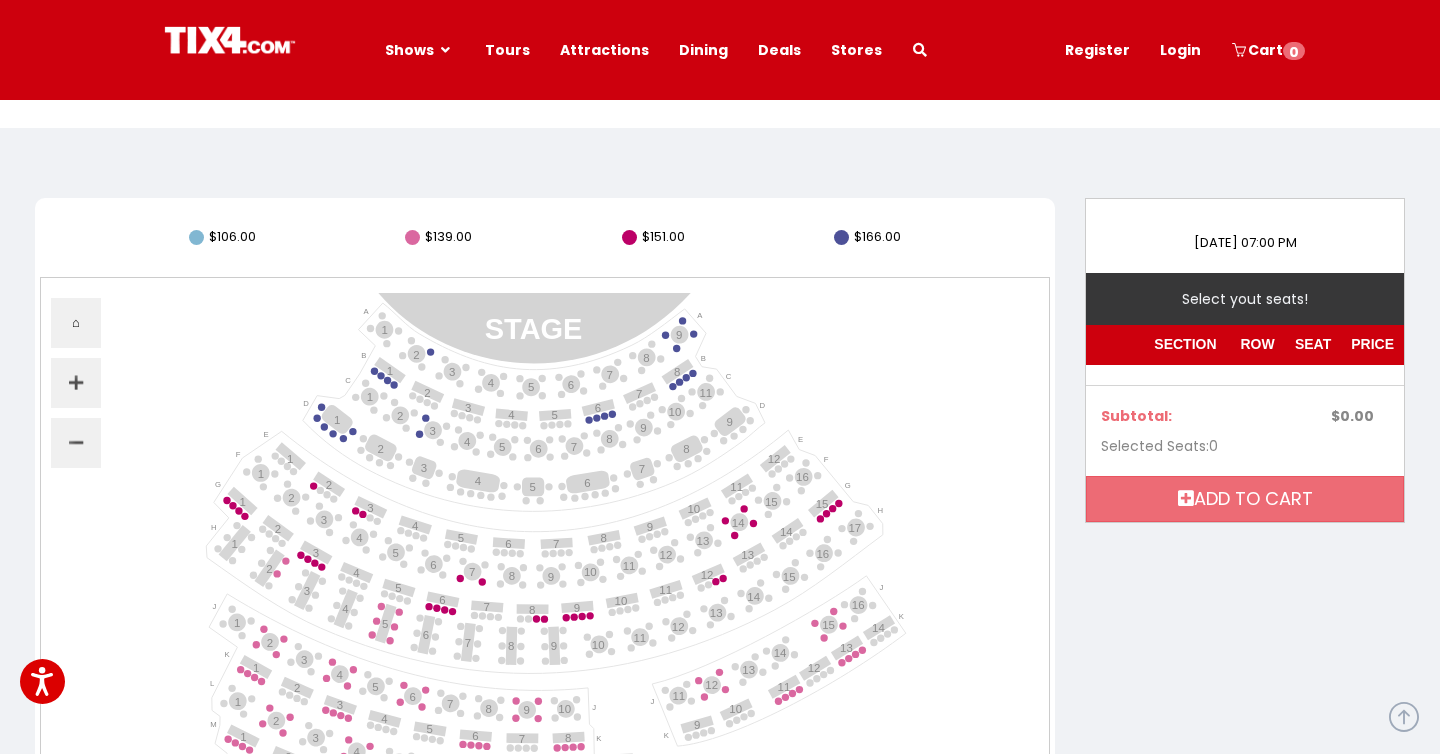 drag, startPoint x: 1197, startPoint y: 392, endPoint x: 1197, endPoint y: 370, distance: 22 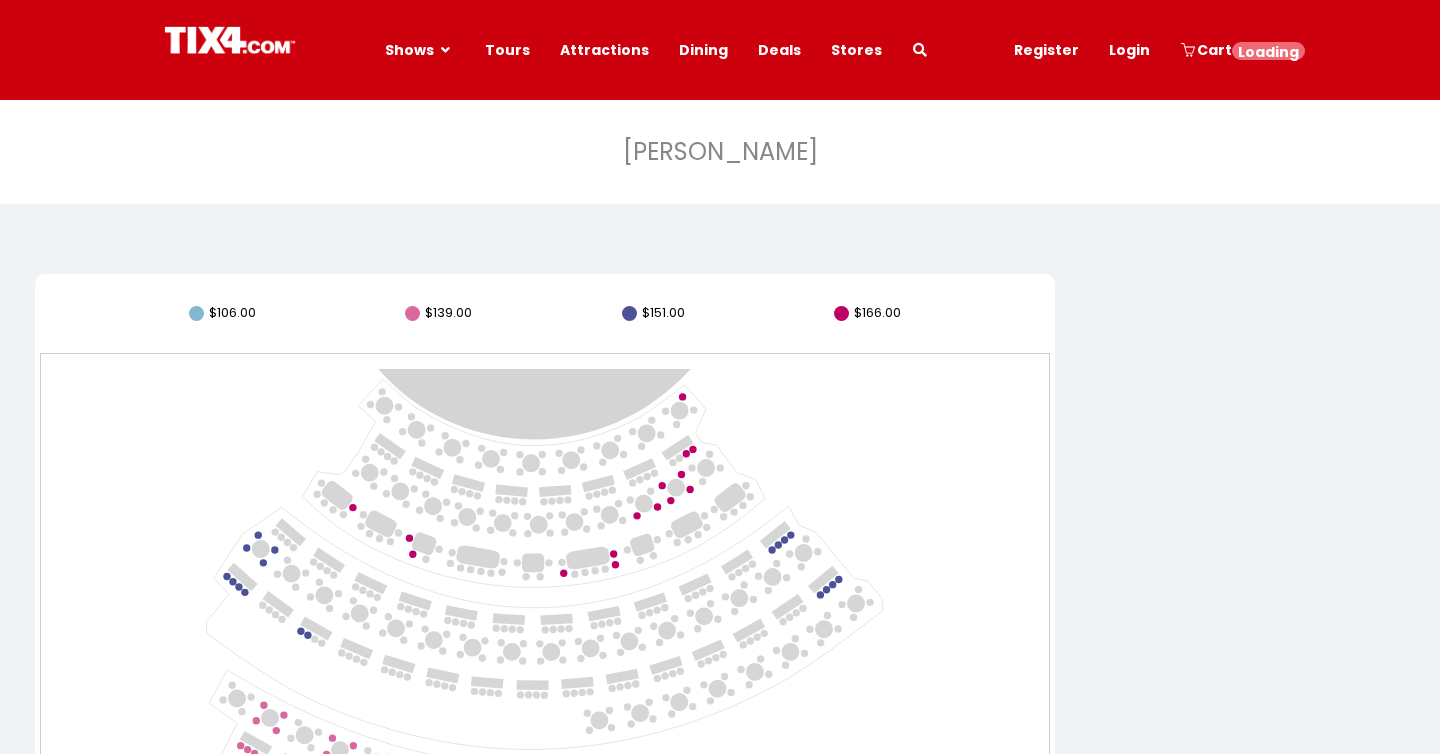 scroll, scrollTop: 0, scrollLeft: 0, axis: both 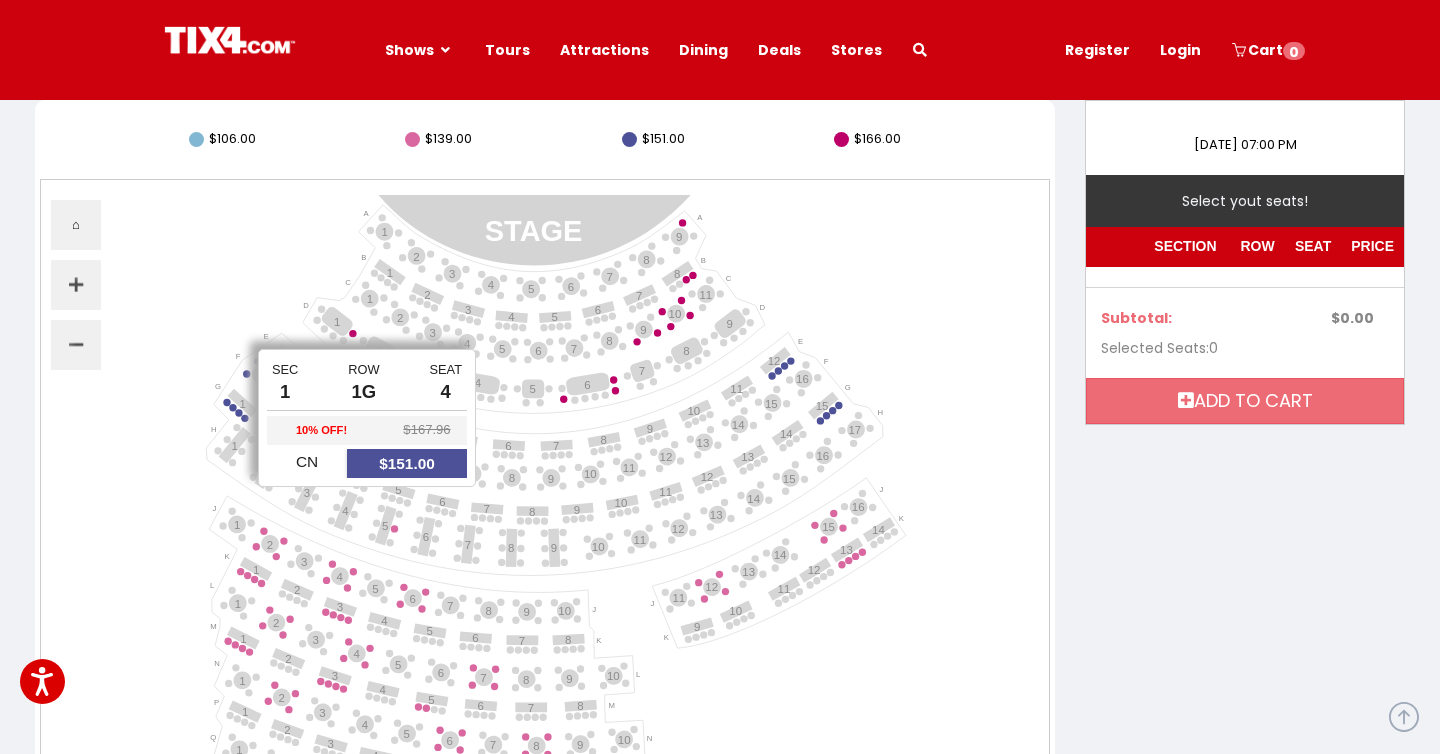 click 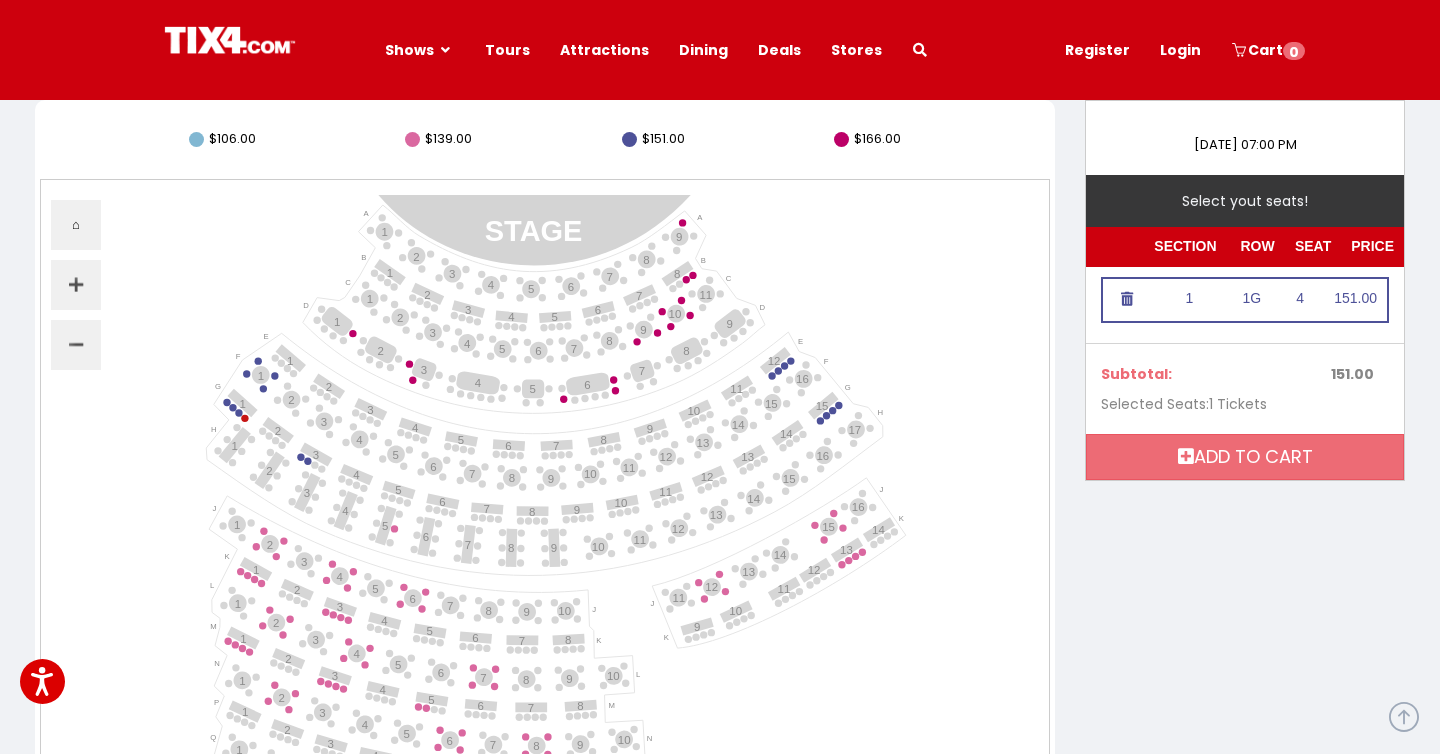 click on "Dining" at bounding box center [703, 50] 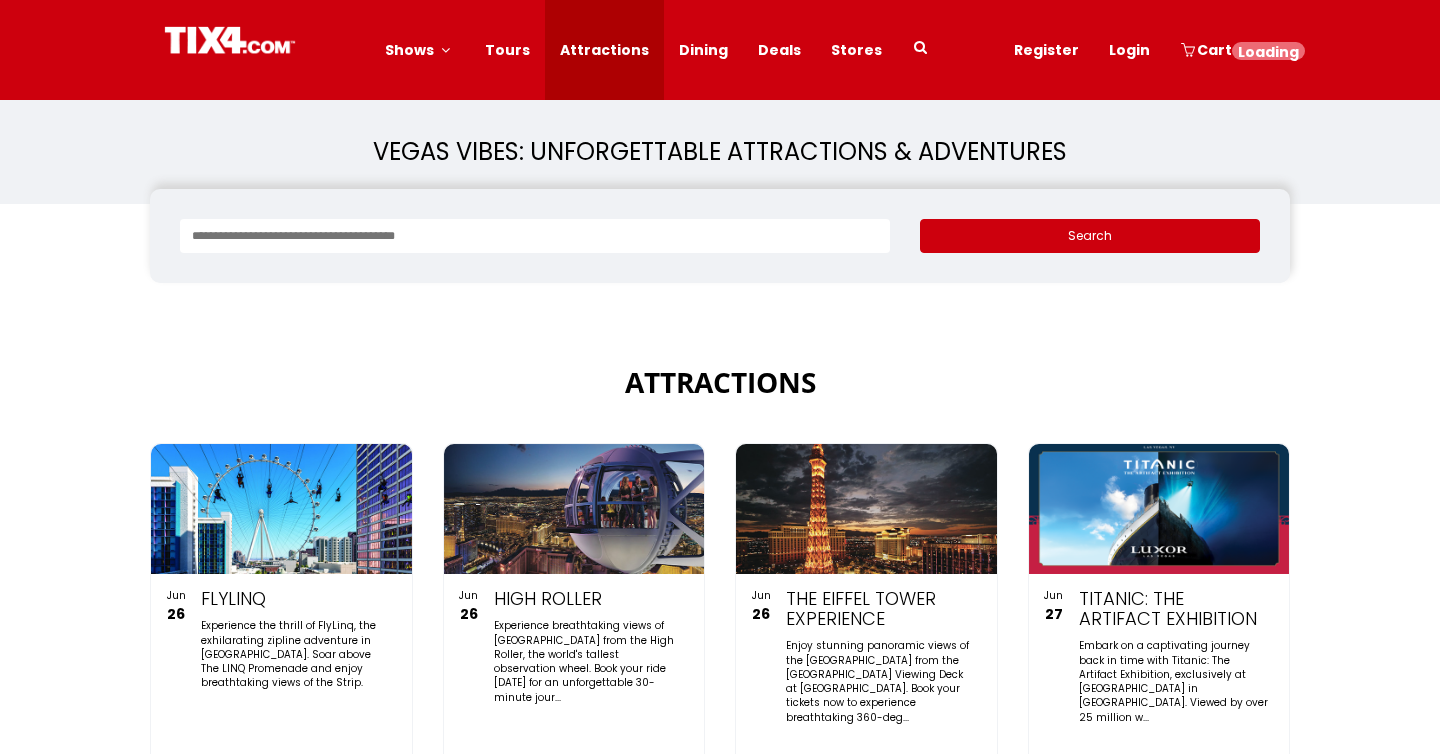 scroll, scrollTop: 0, scrollLeft: 0, axis: both 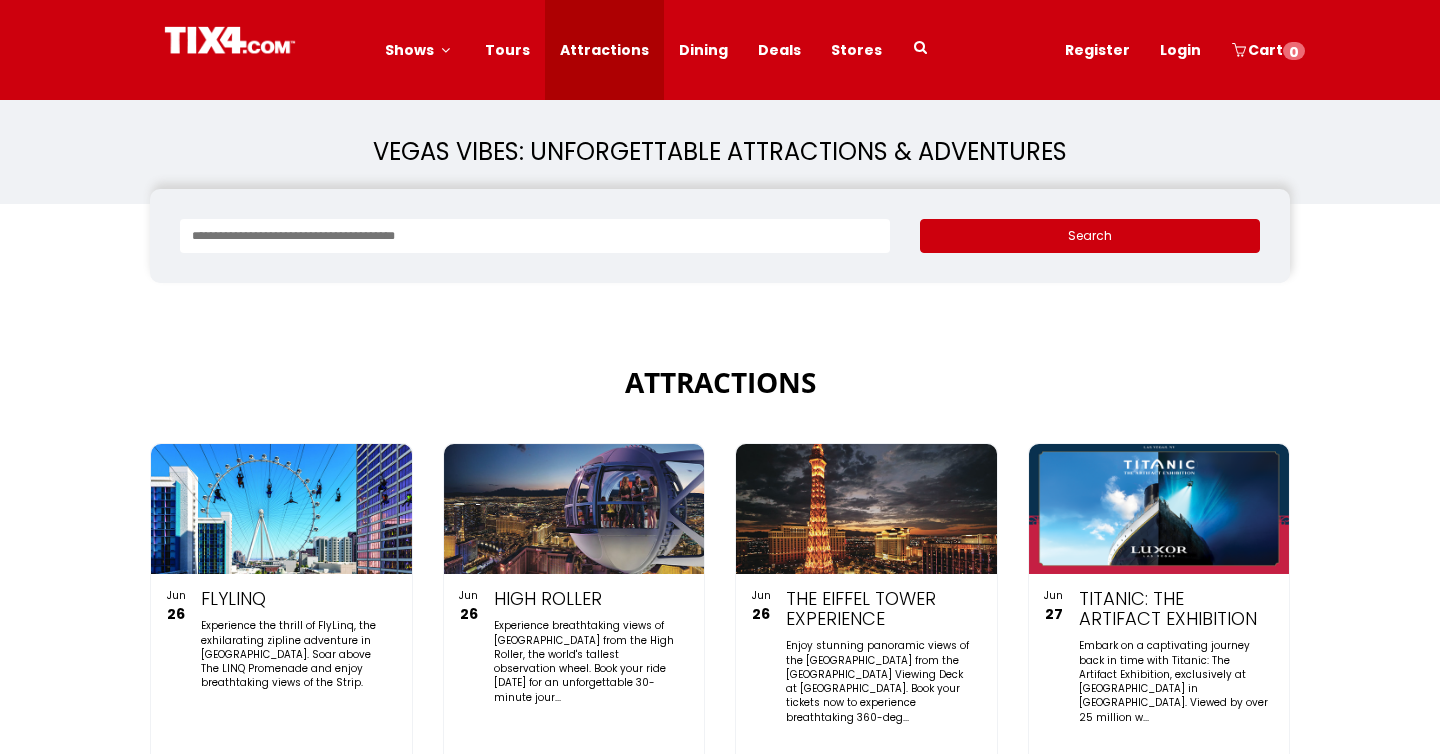 click on "Attractions" at bounding box center [604, 50] 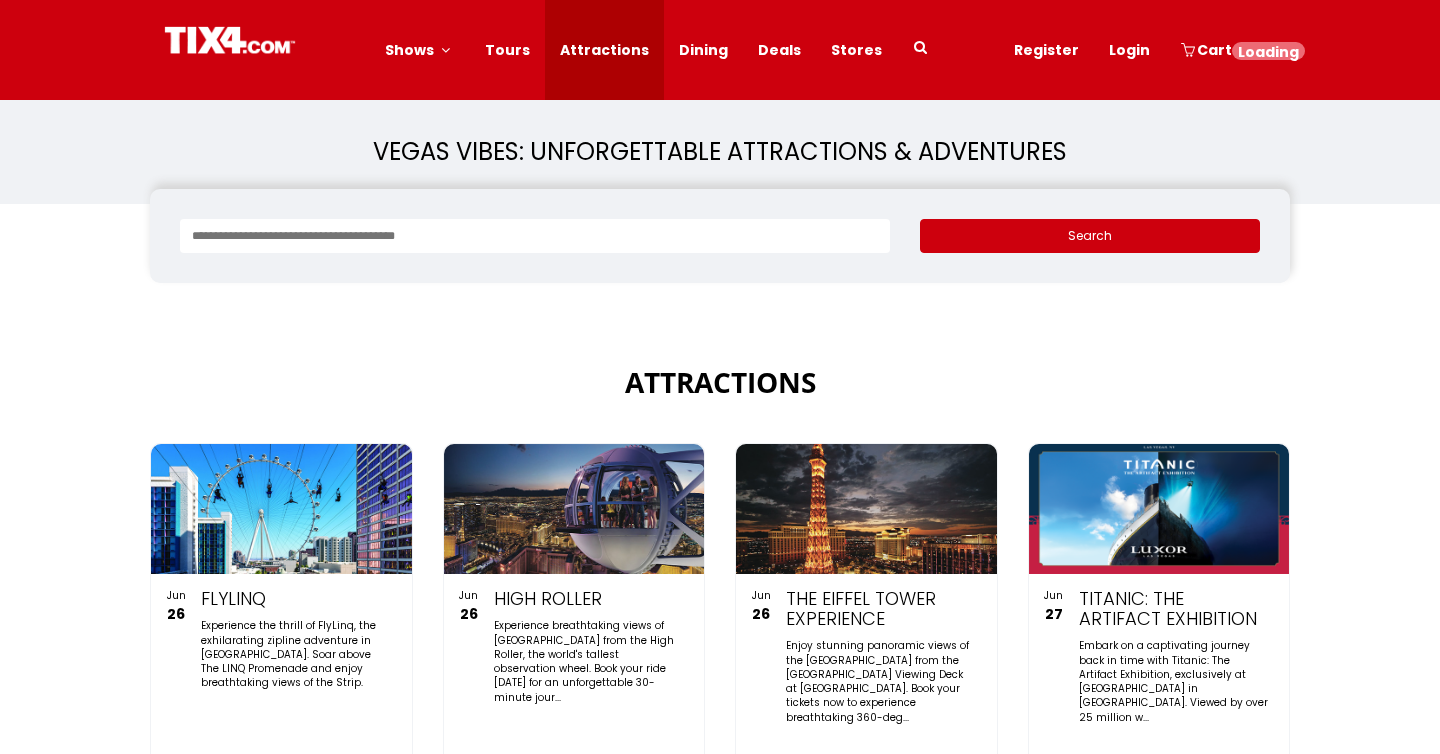 scroll, scrollTop: 0, scrollLeft: 0, axis: both 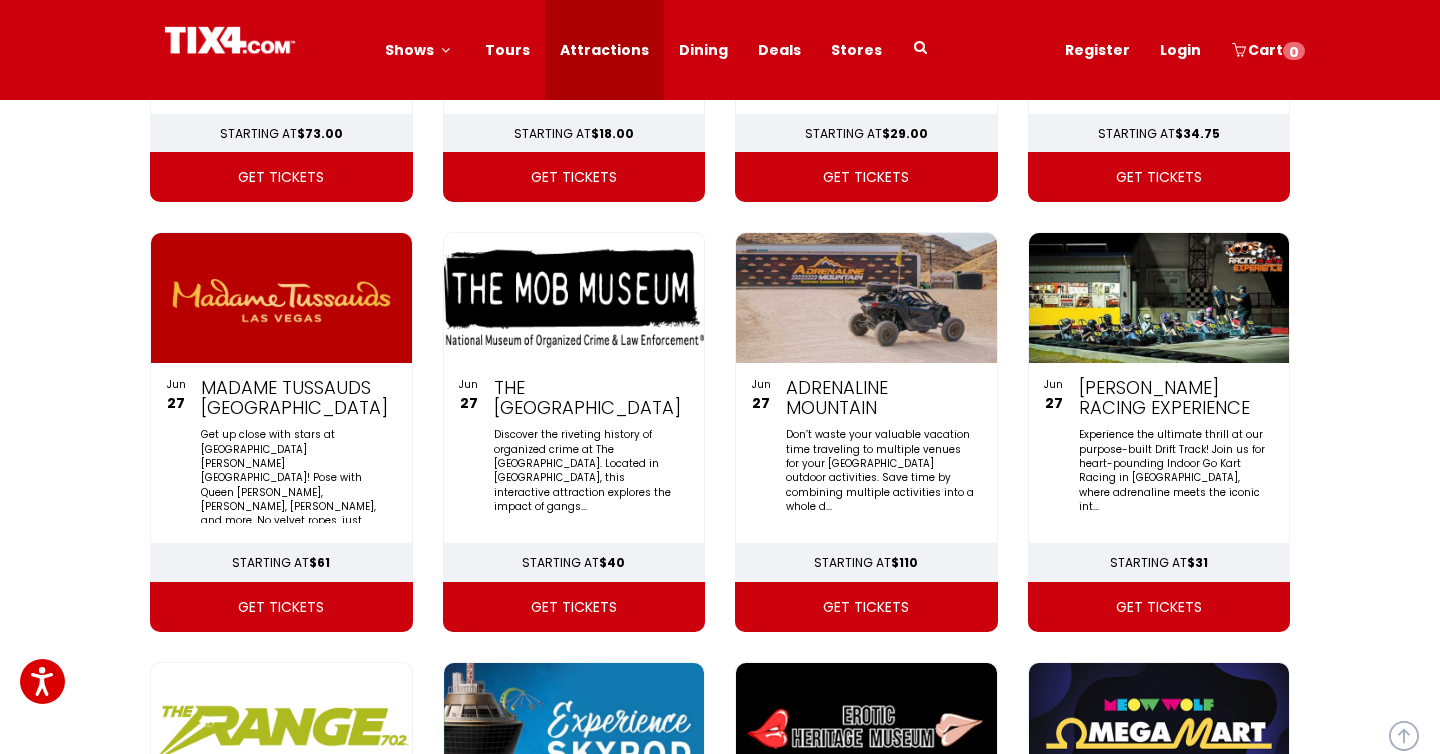 click at bounding box center [1159, 298] 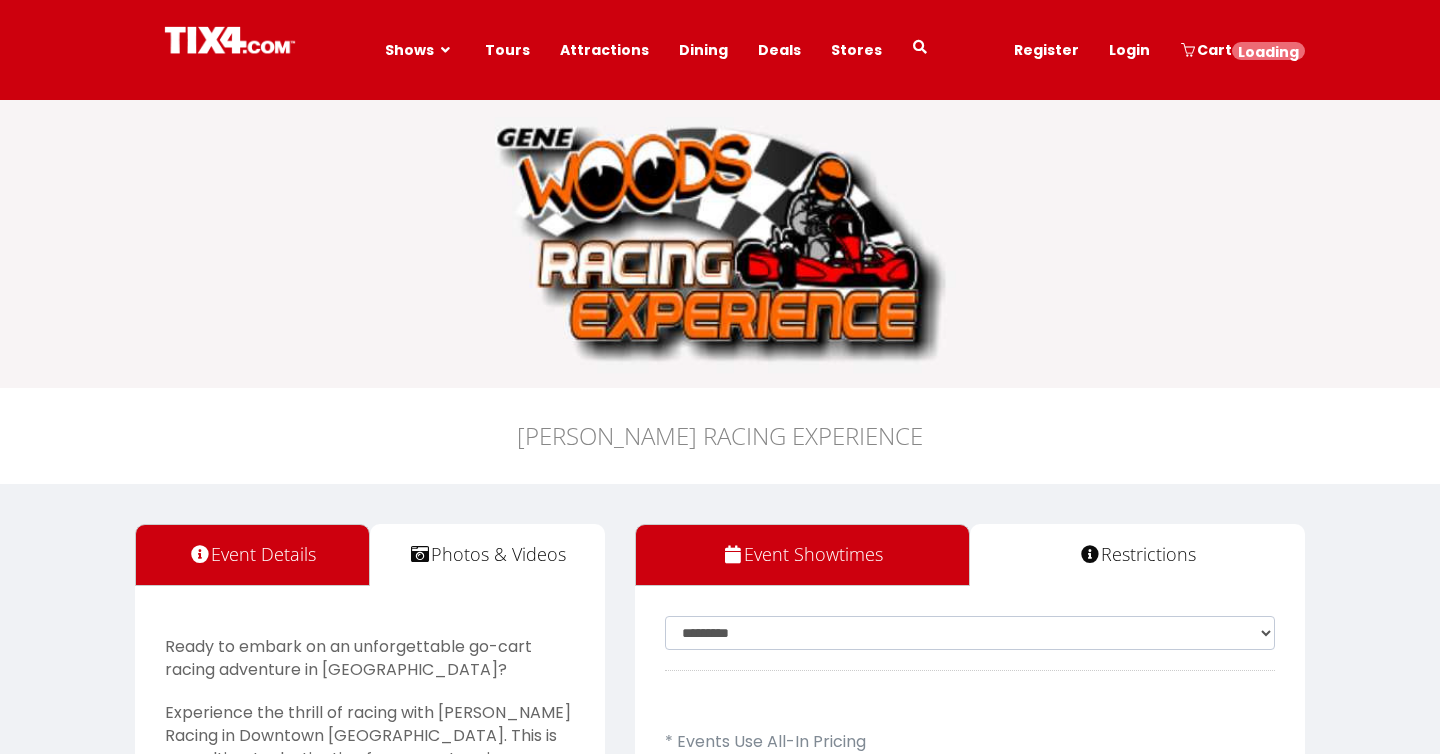 scroll, scrollTop: 0, scrollLeft: 0, axis: both 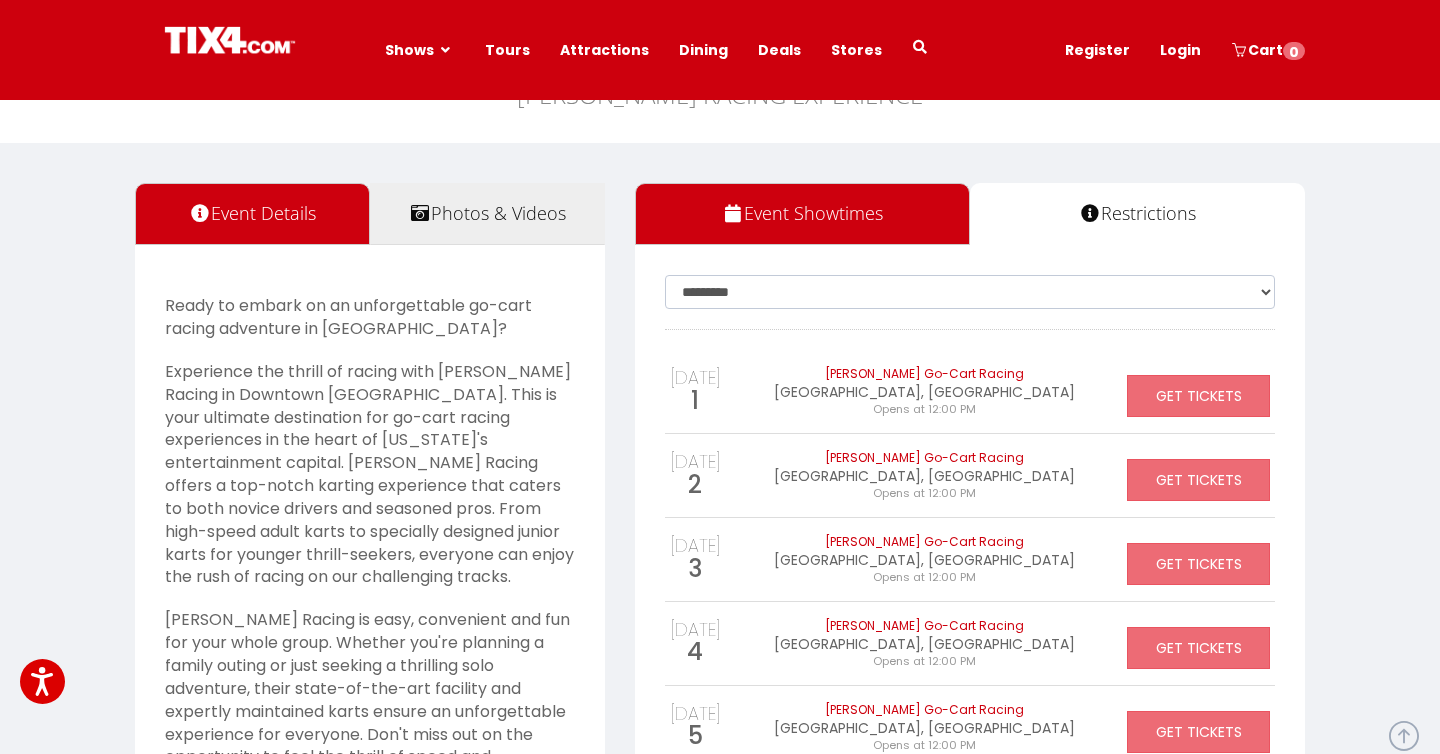 click on "Photos & Videos" at bounding box center (487, 214) 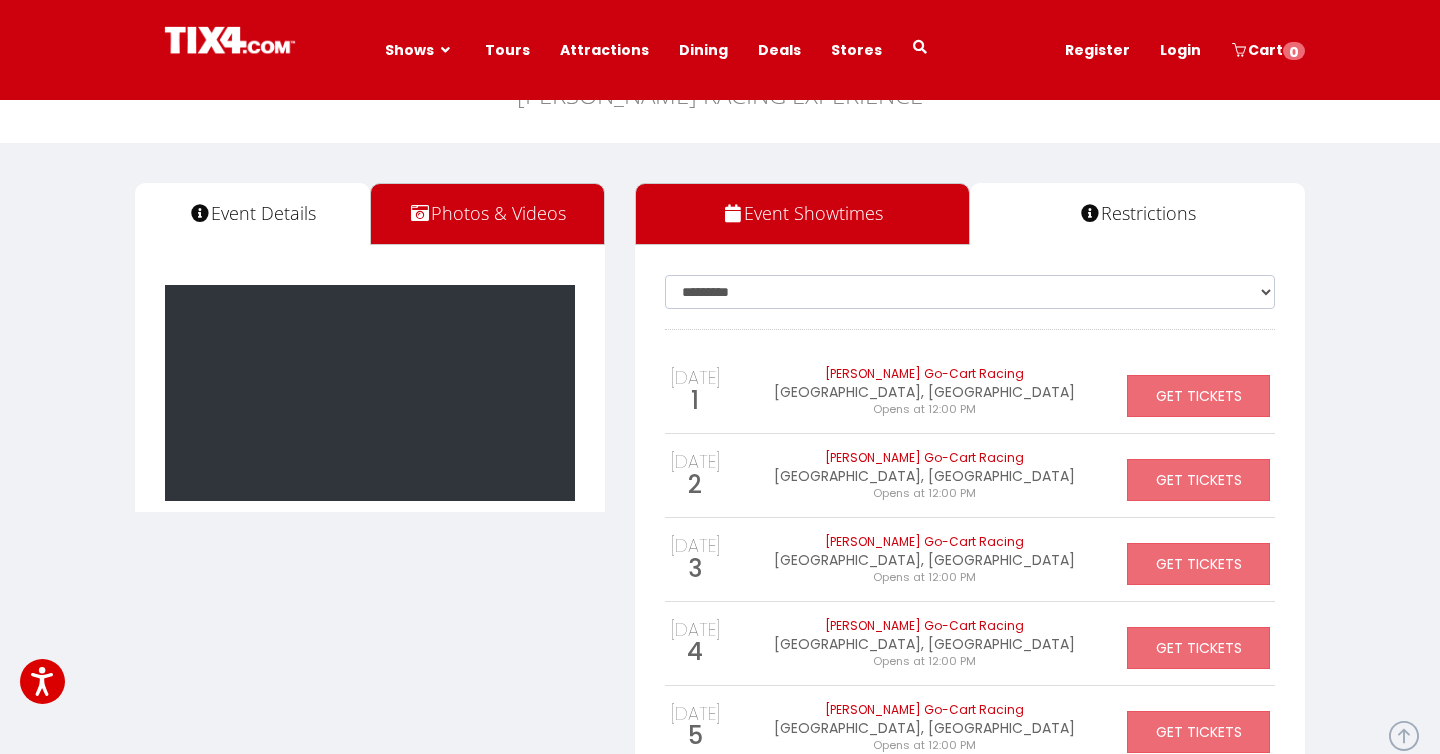 click on "Photos & Videos" at bounding box center (487, 214) 